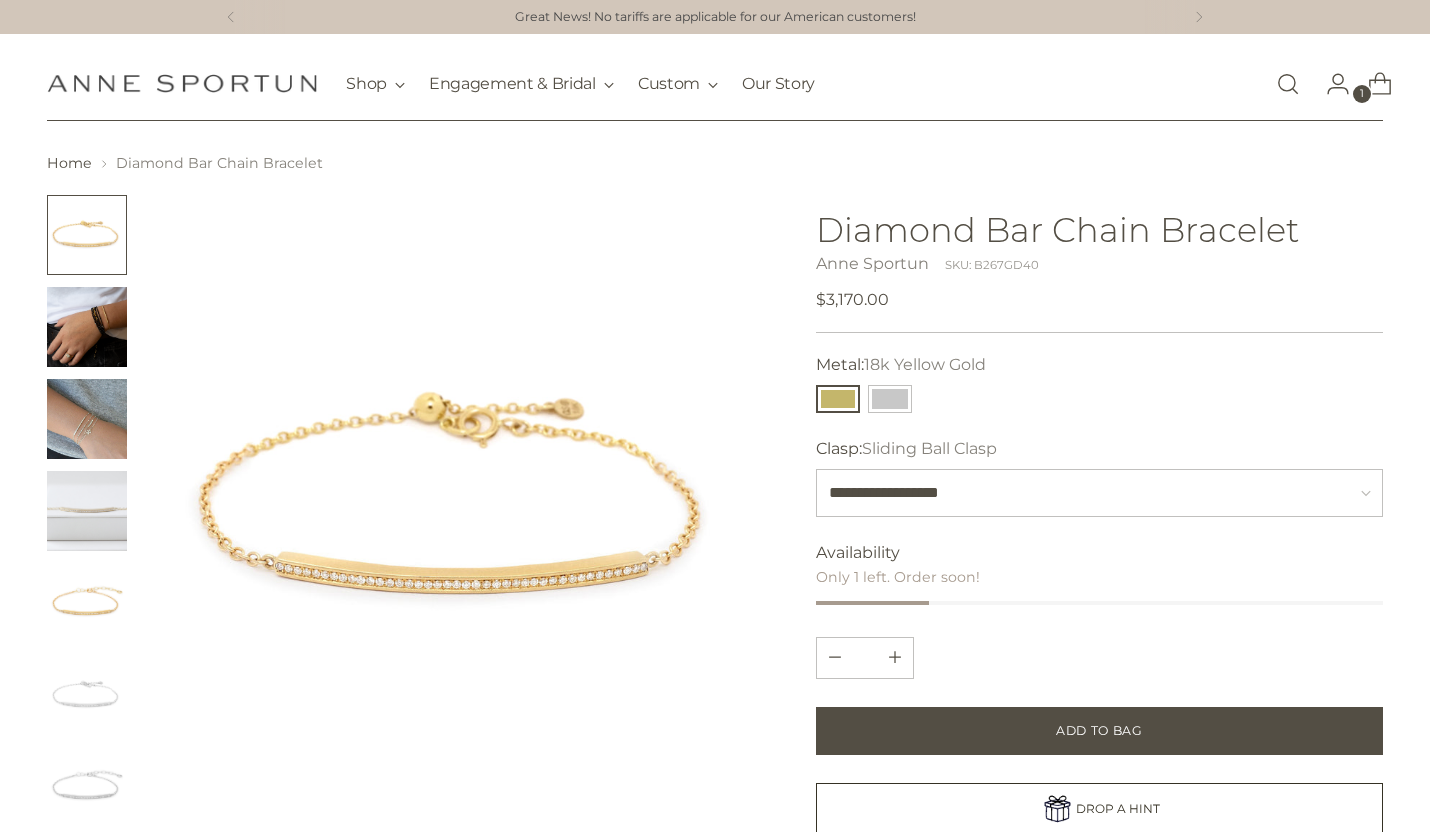 scroll, scrollTop: 0, scrollLeft: 0, axis: both 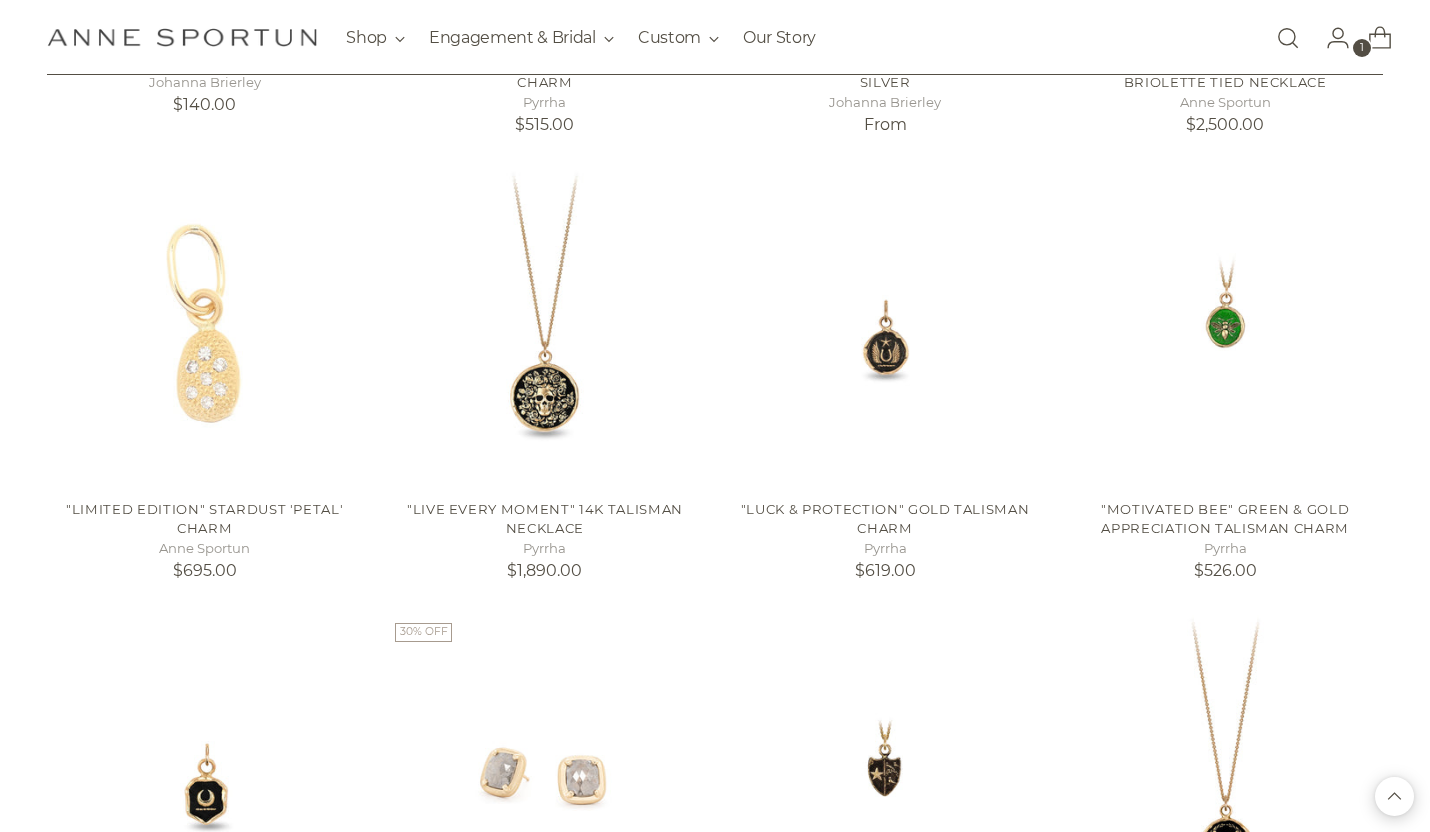 click on "Anne Sportun Fine Jewellery" at bounding box center (182, 37) 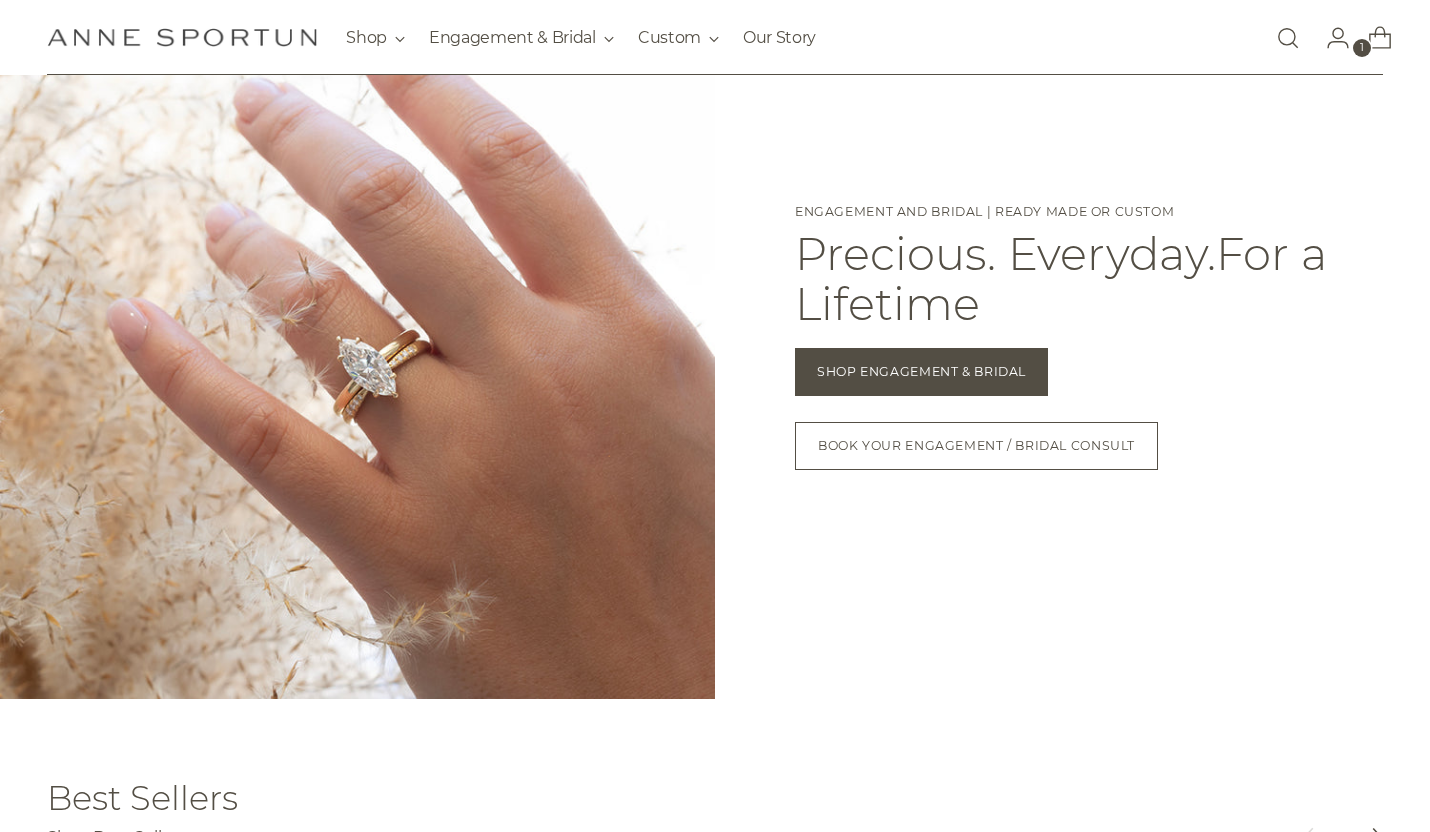 scroll, scrollTop: 1533, scrollLeft: 0, axis: vertical 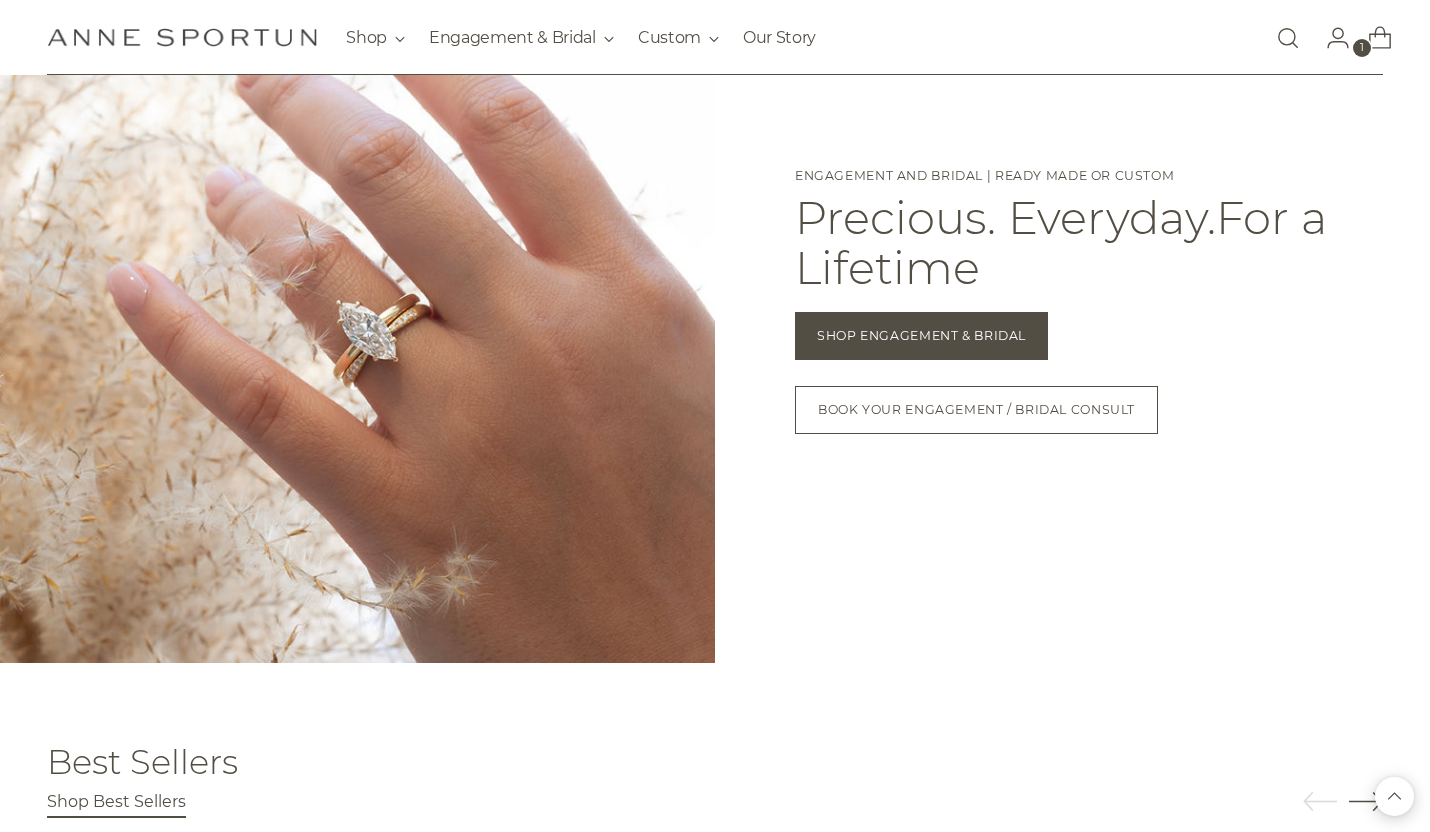 click on "Anne Sportun Fine Jewellery" at bounding box center (182, 37) 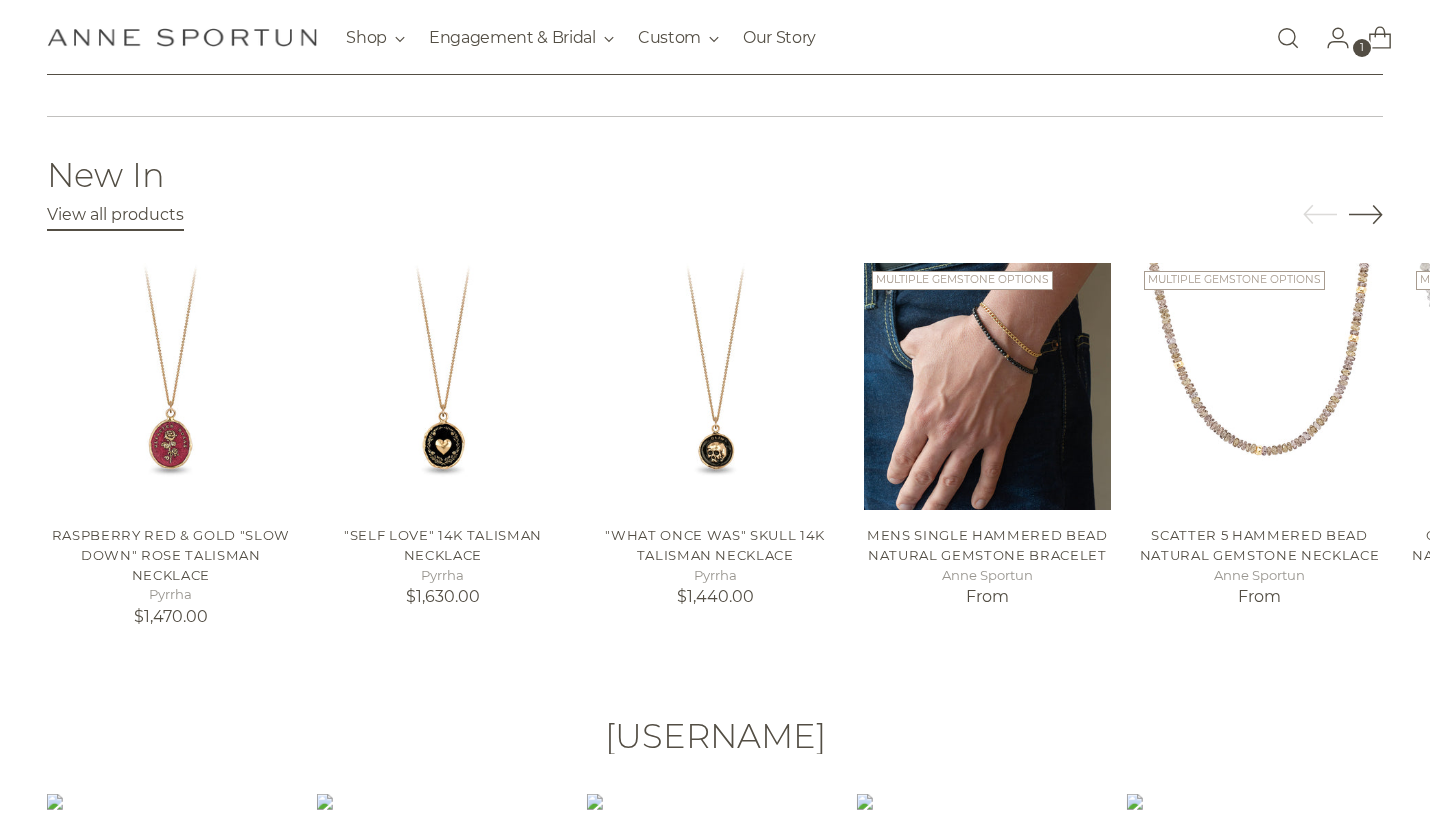 scroll, scrollTop: 3310, scrollLeft: 0, axis: vertical 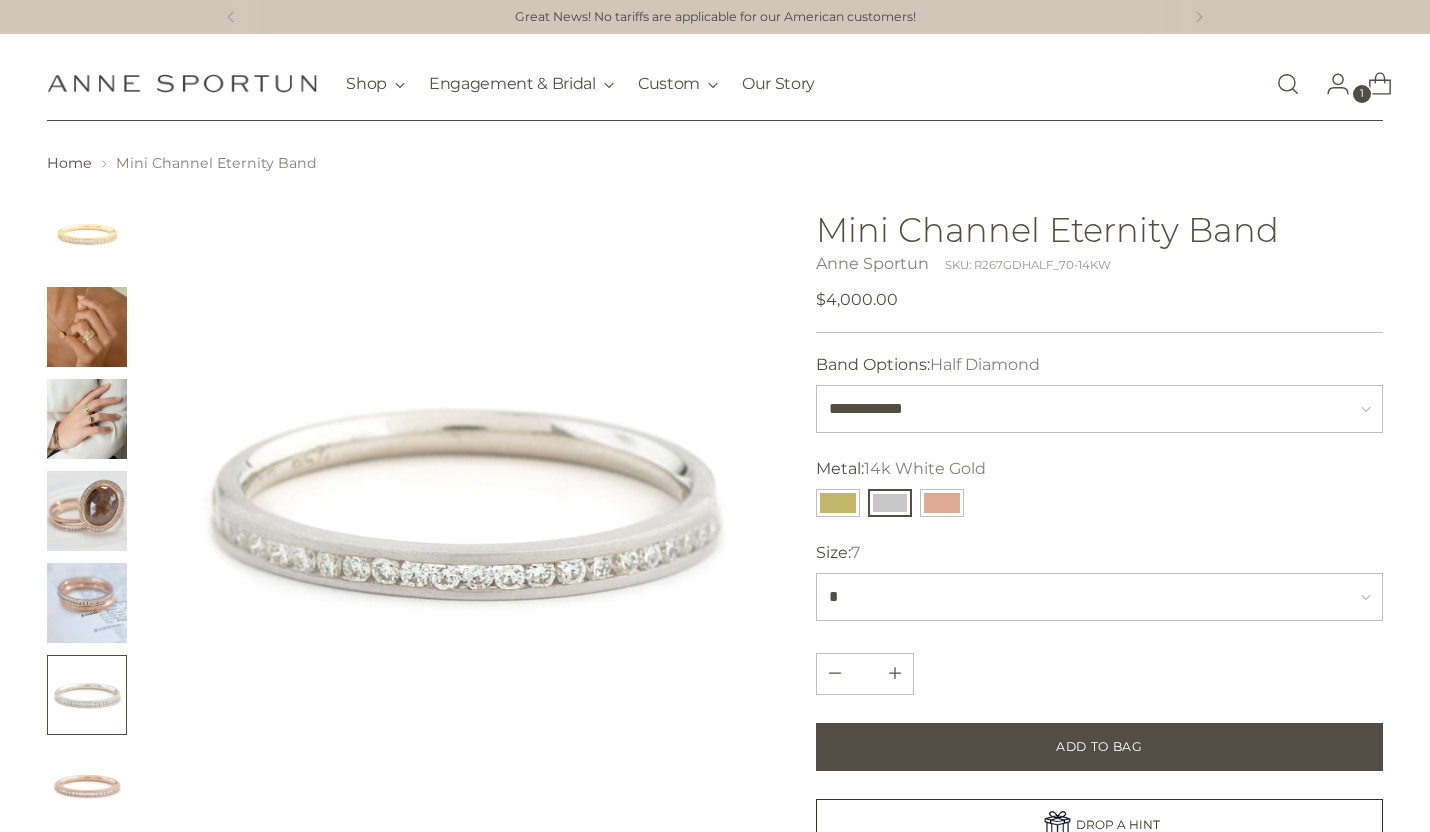 click at bounding box center [0, 0] 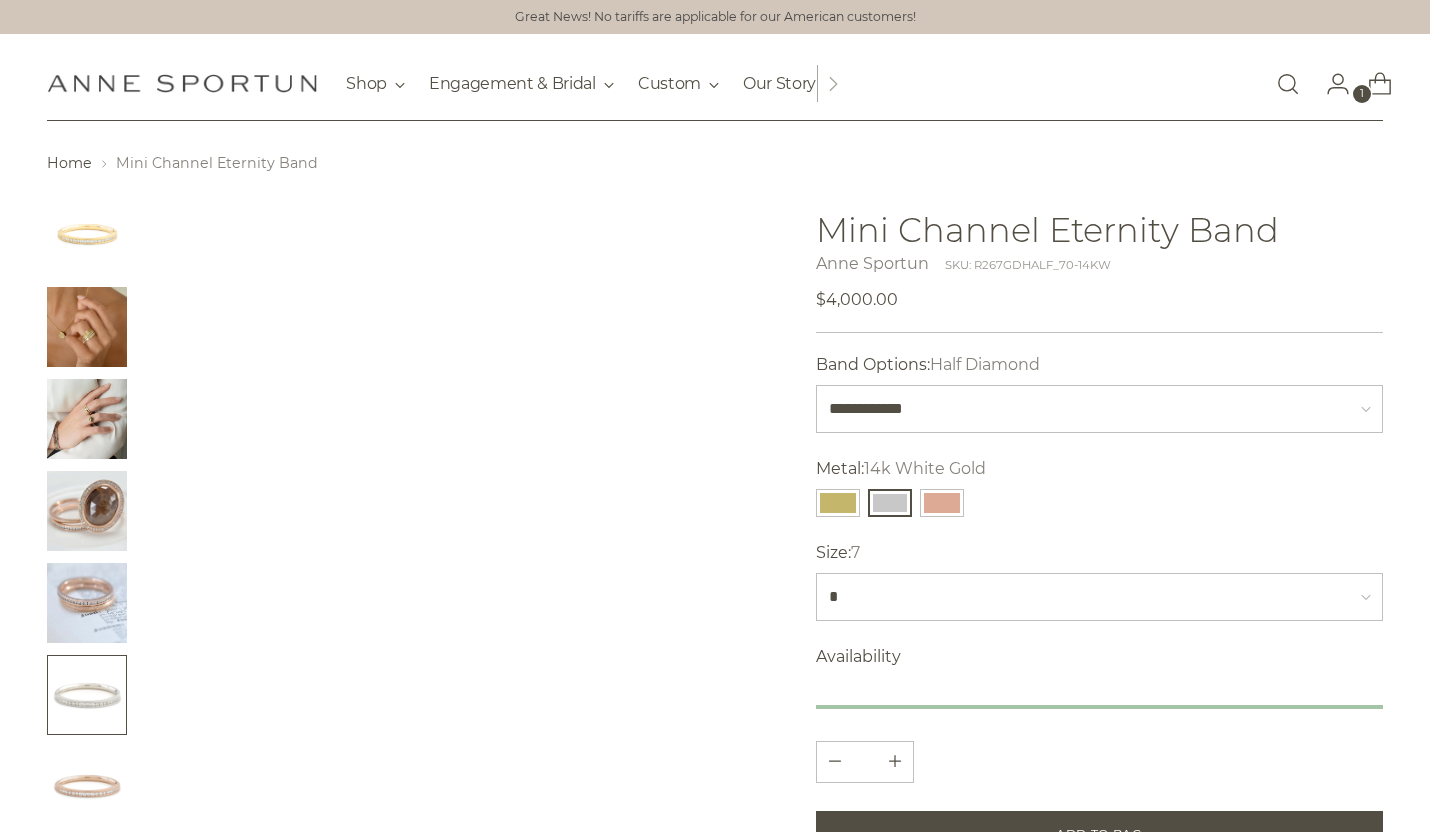 scroll, scrollTop: 0, scrollLeft: 0, axis: both 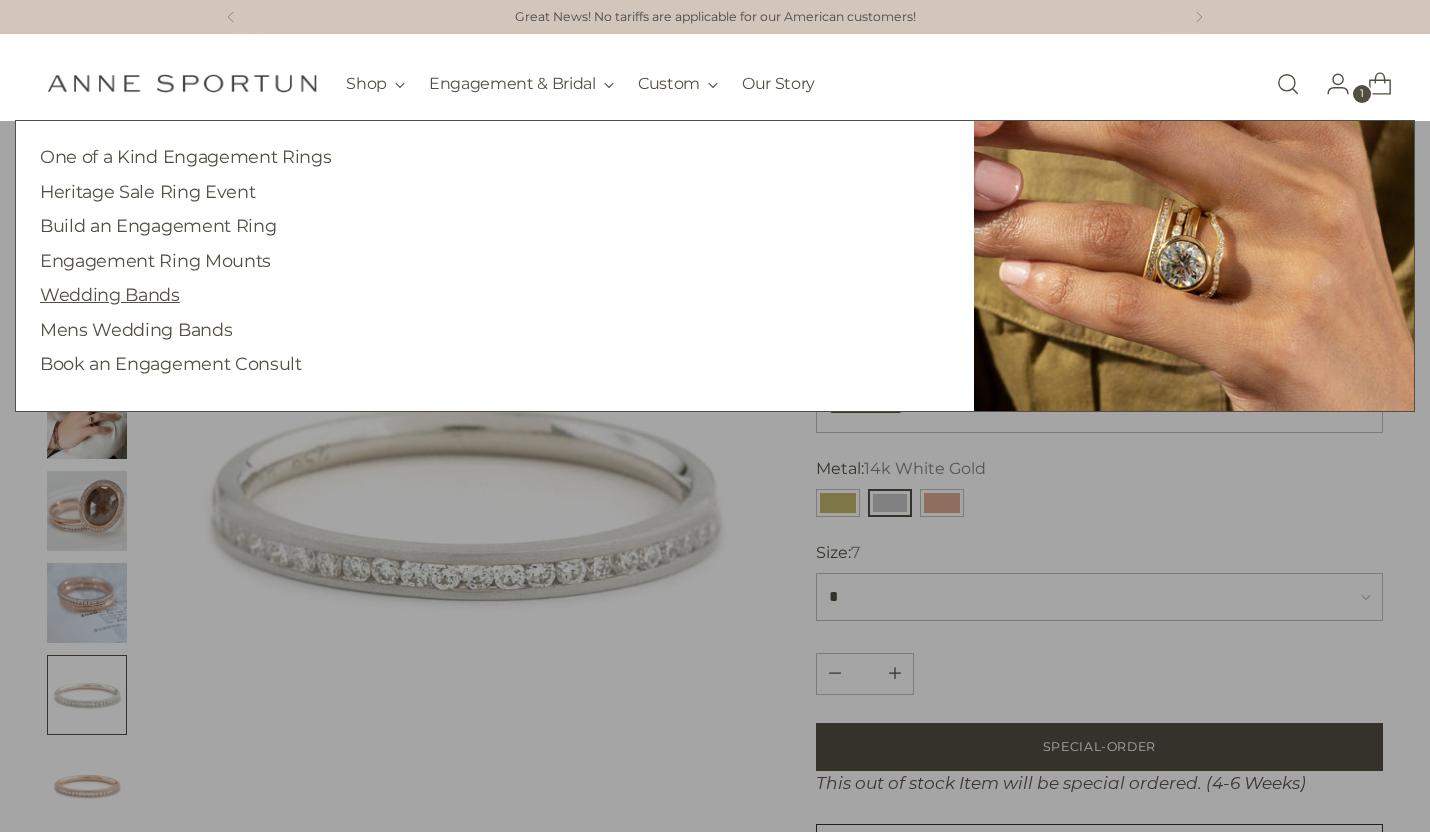 click on "Wedding Bands" at bounding box center (110, 294) 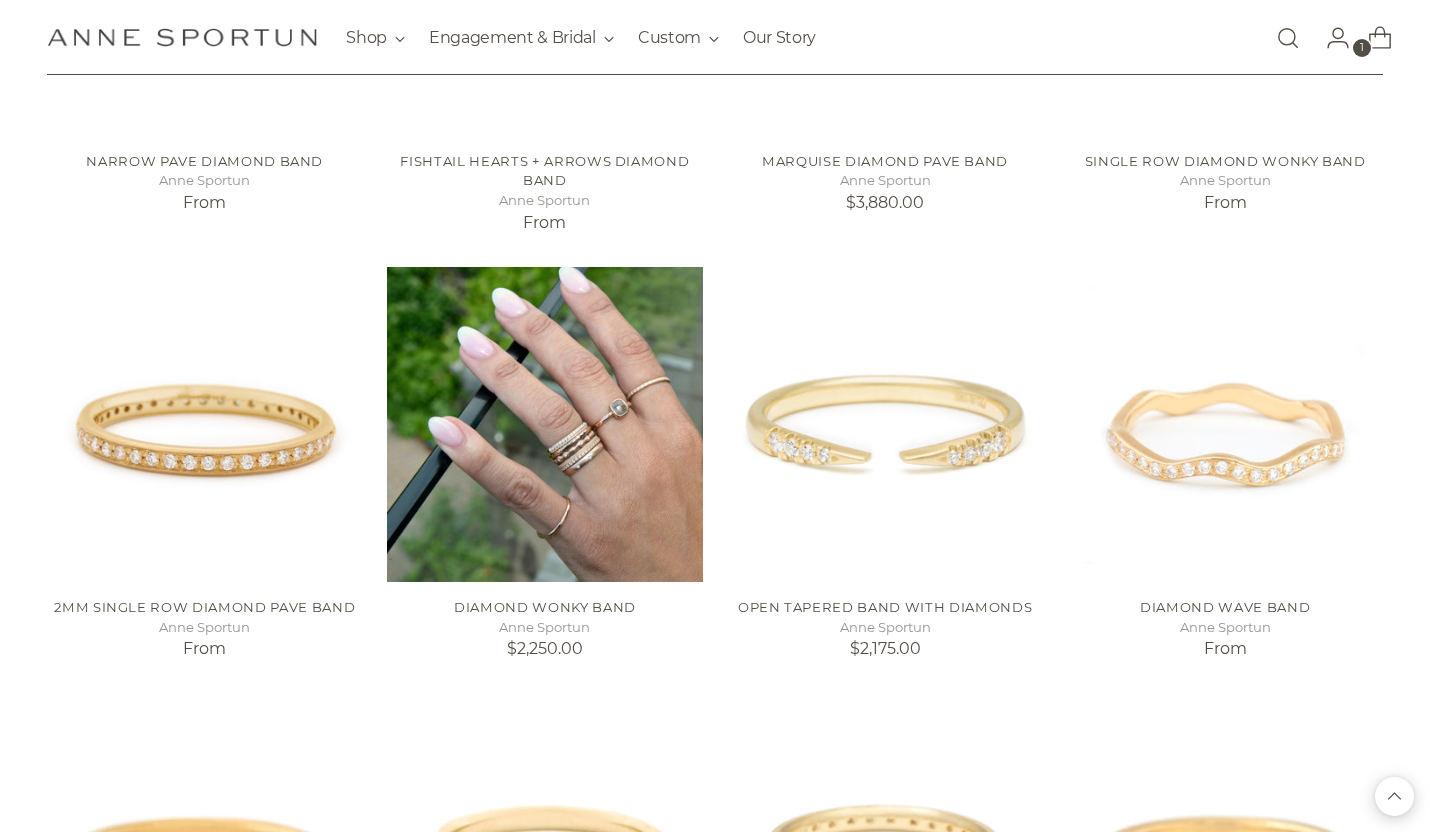 scroll, scrollTop: 924, scrollLeft: 0, axis: vertical 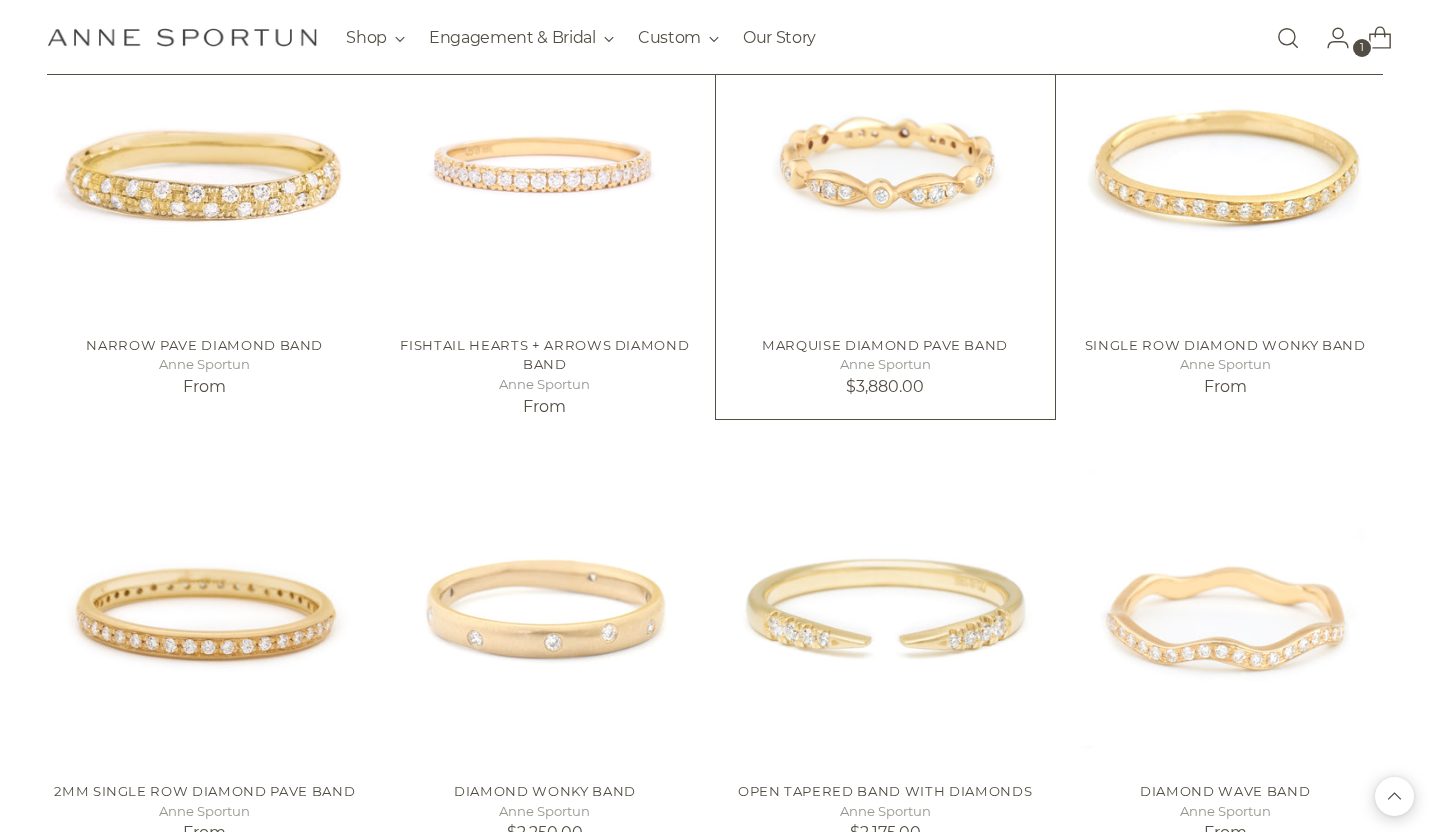 click at bounding box center (0, 0) 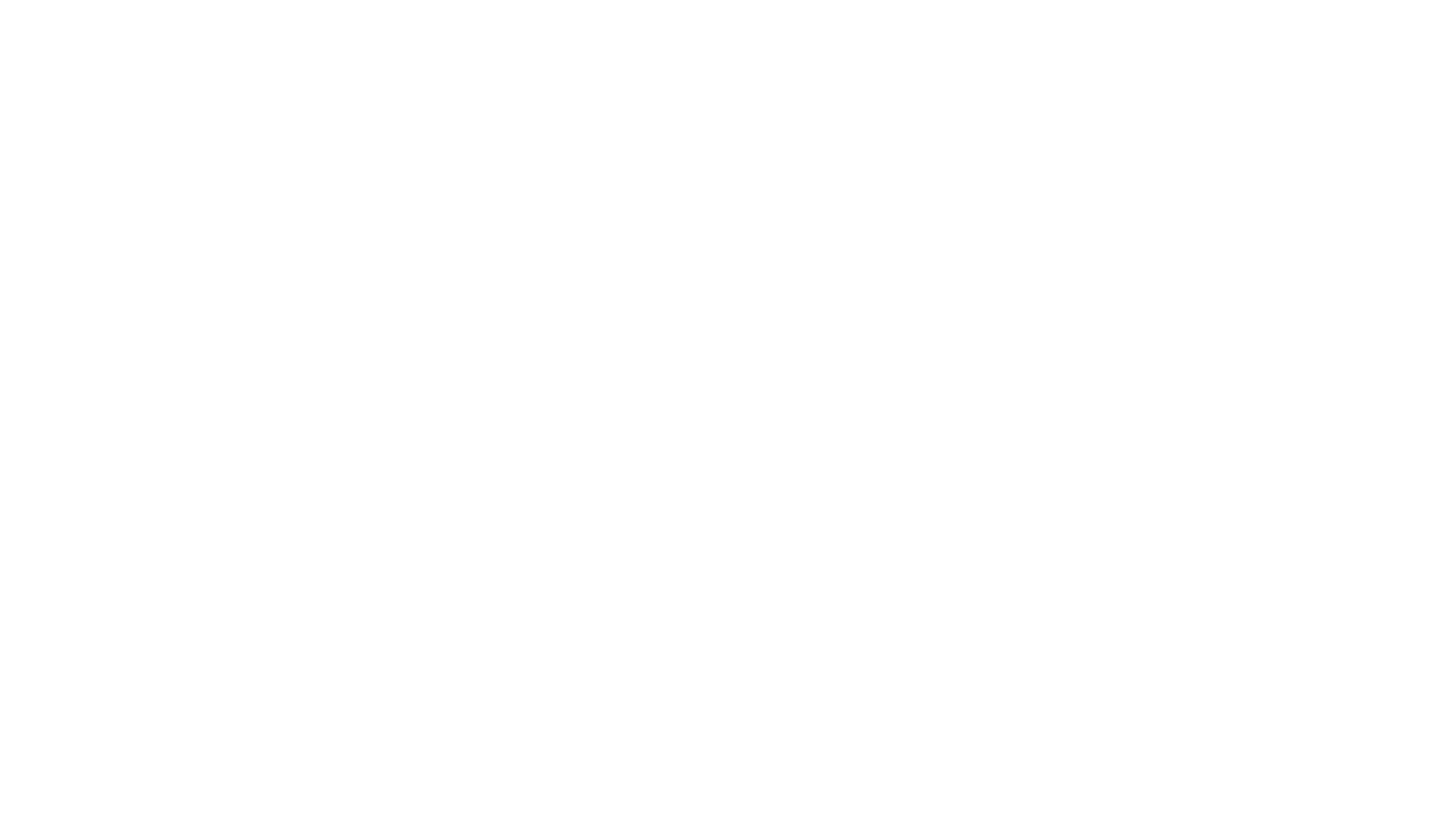 scroll, scrollTop: 0, scrollLeft: 0, axis: both 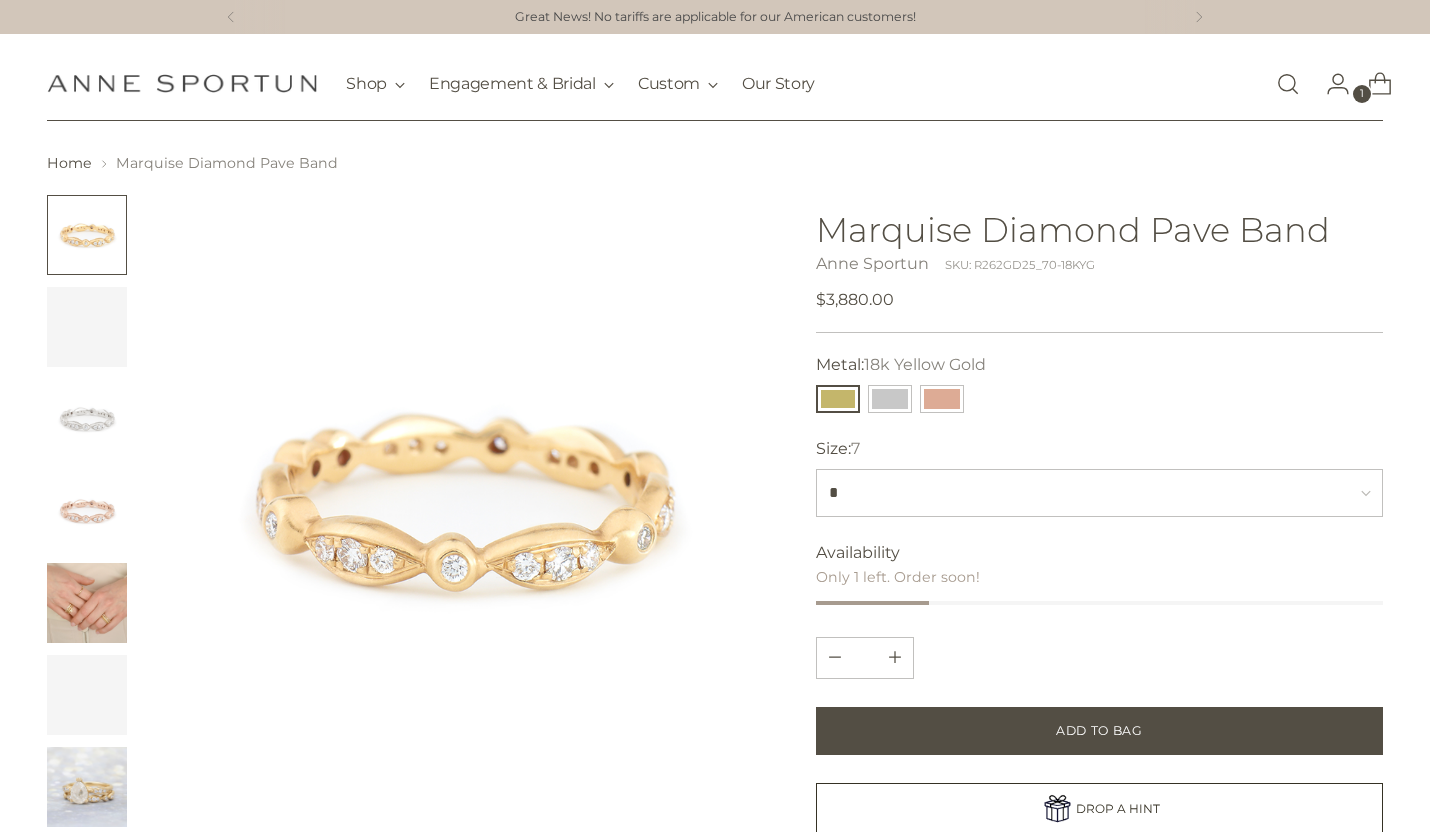click on "Marquise Diamond Pave Band" at bounding box center (1099, 229) 